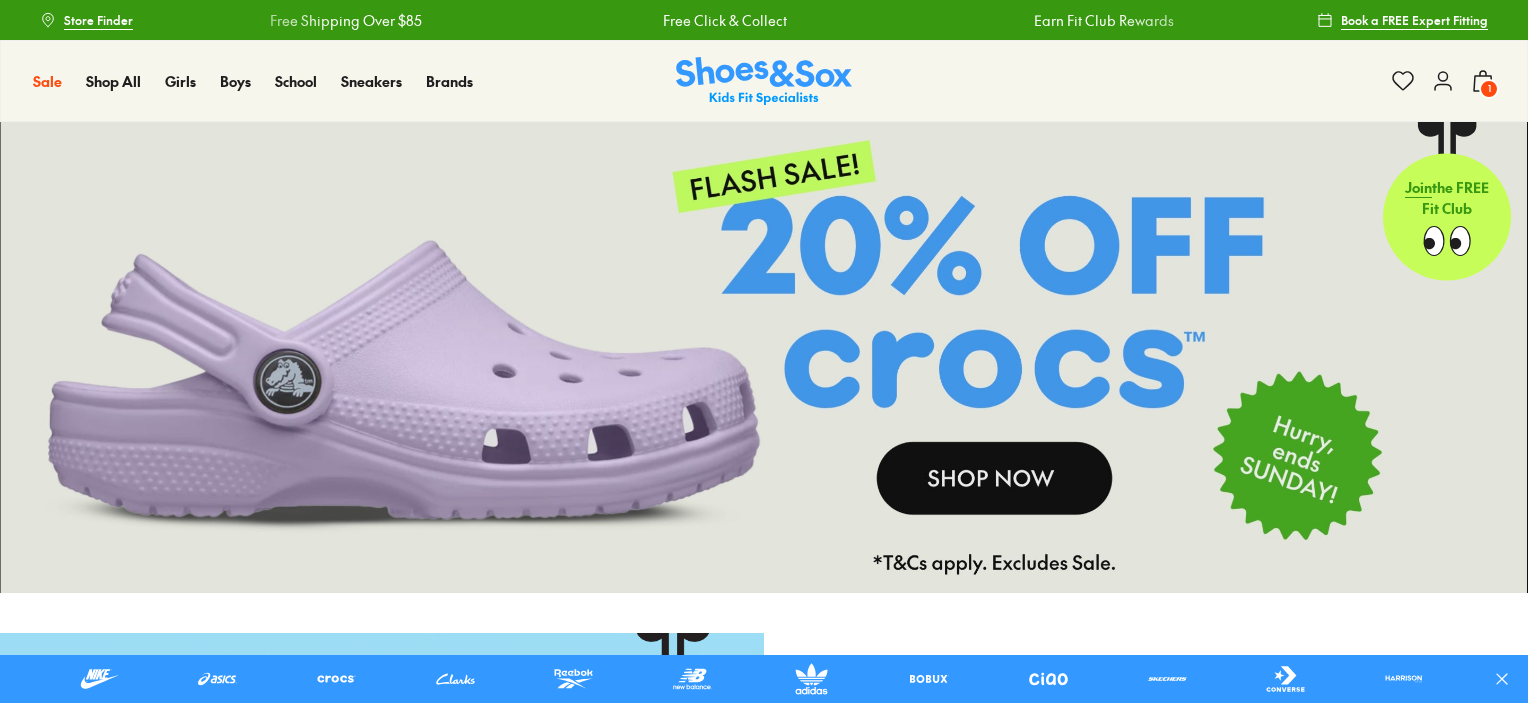 scroll, scrollTop: 0, scrollLeft: 0, axis: both 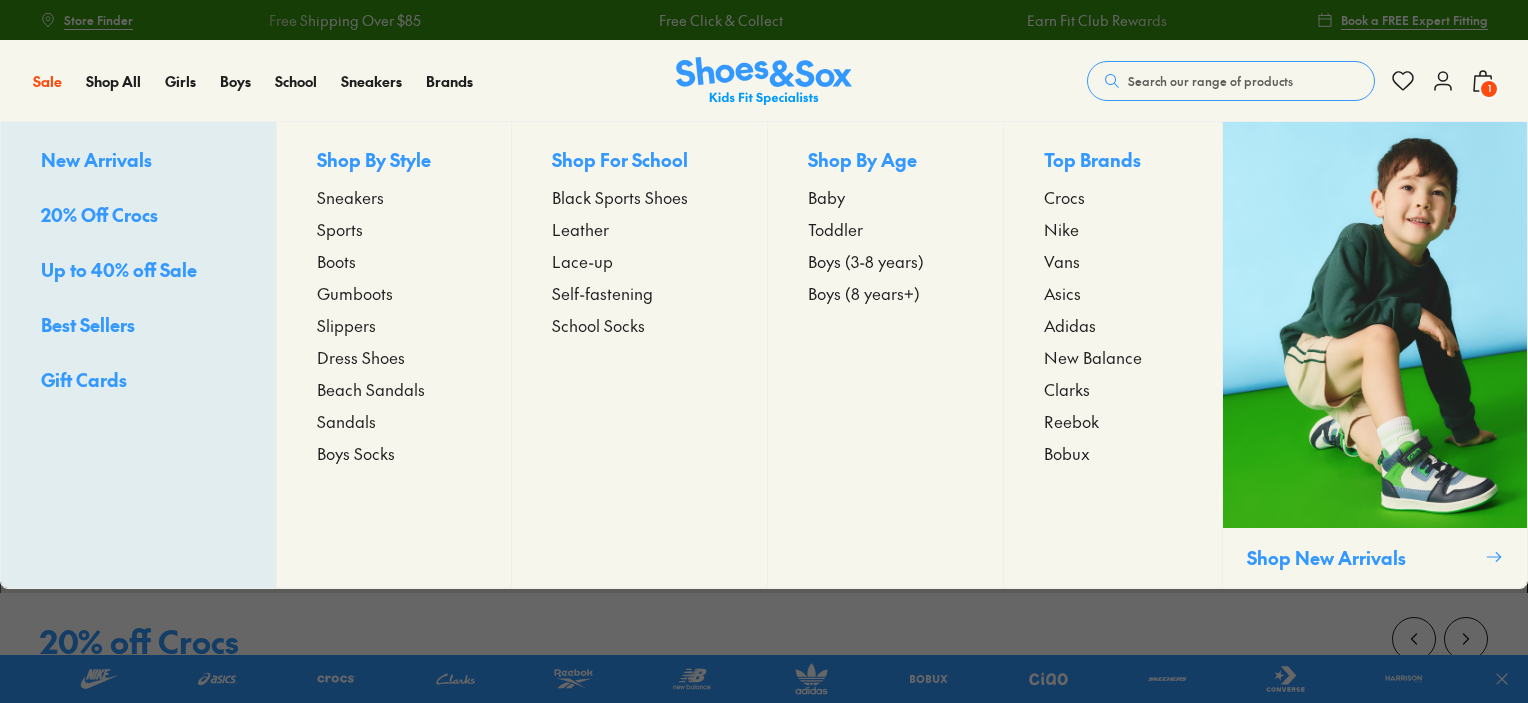 click on "Boots" at bounding box center [336, 261] 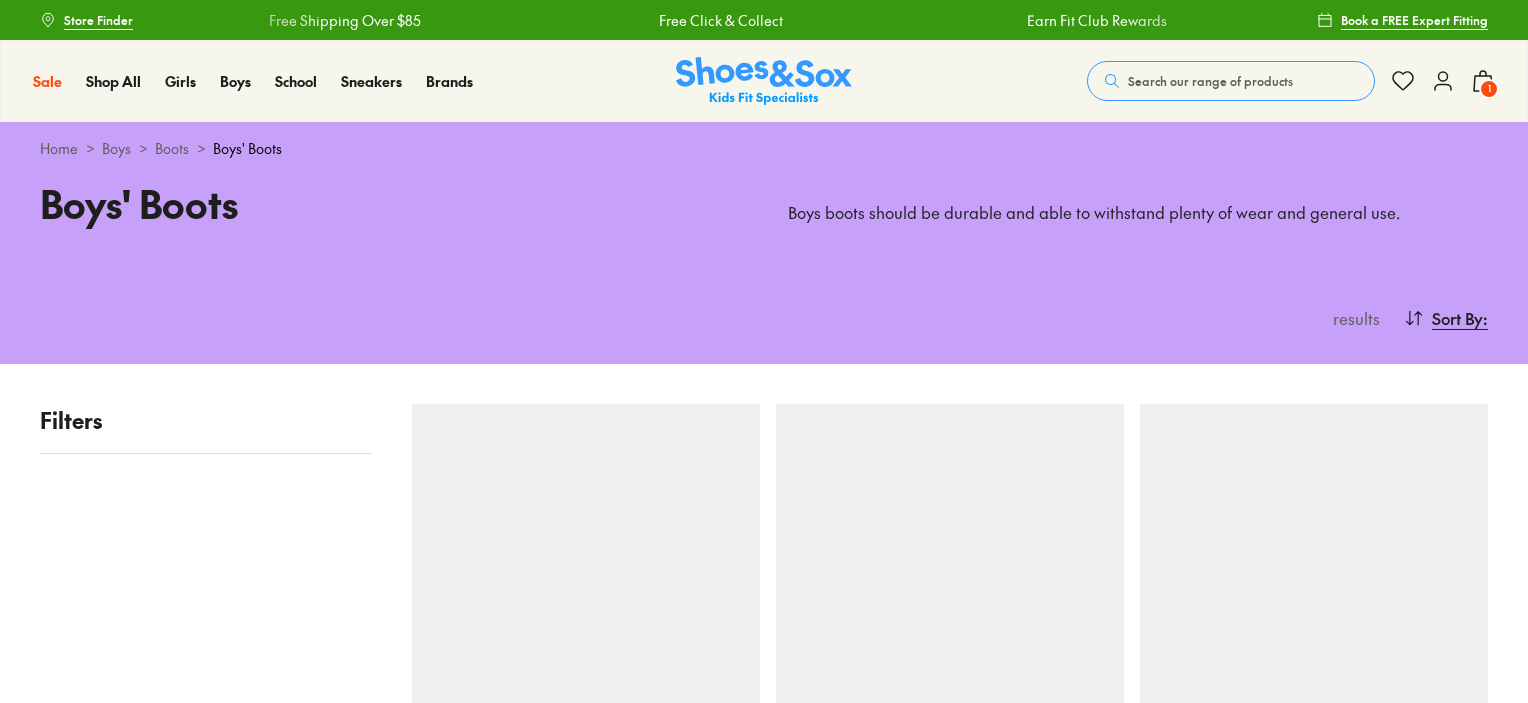 scroll, scrollTop: 0, scrollLeft: 0, axis: both 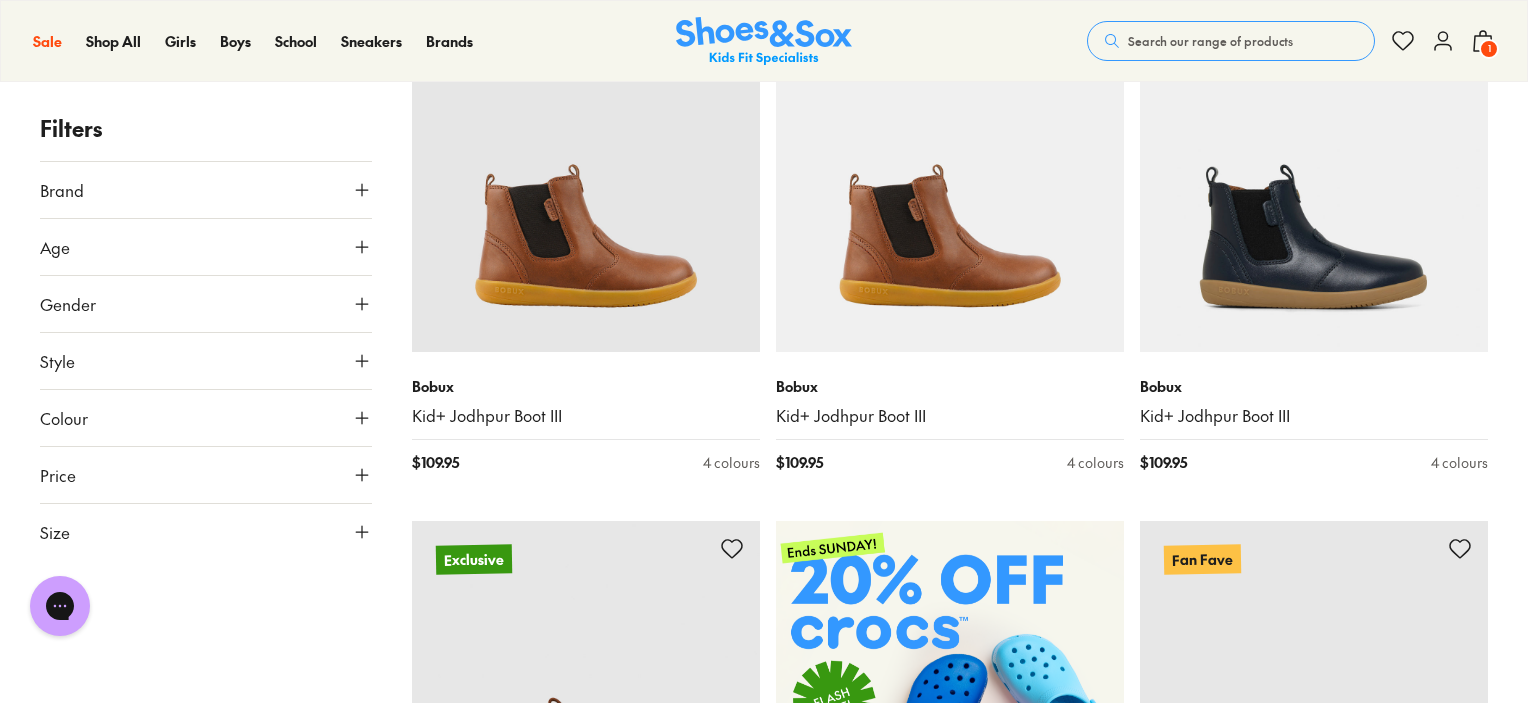click on "1" at bounding box center (1489, 49) 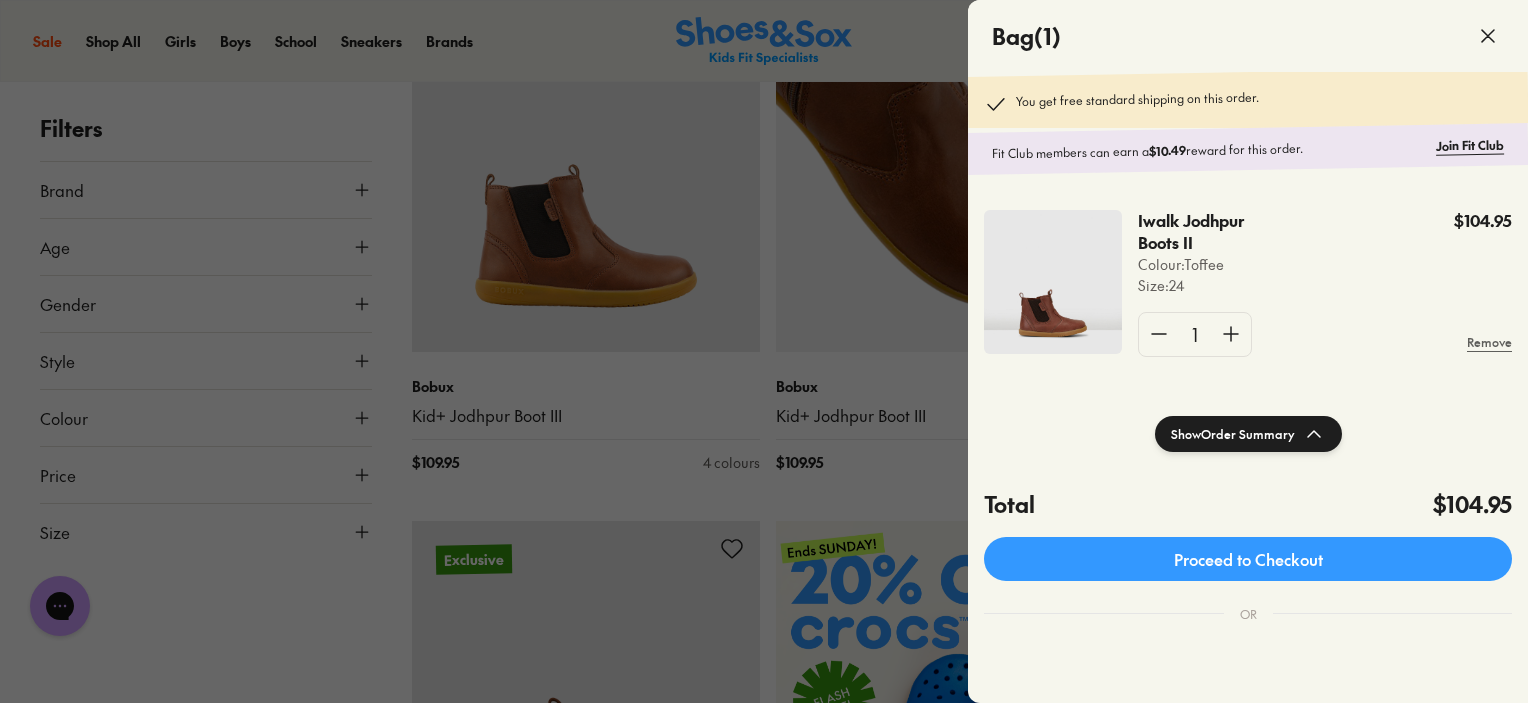 click 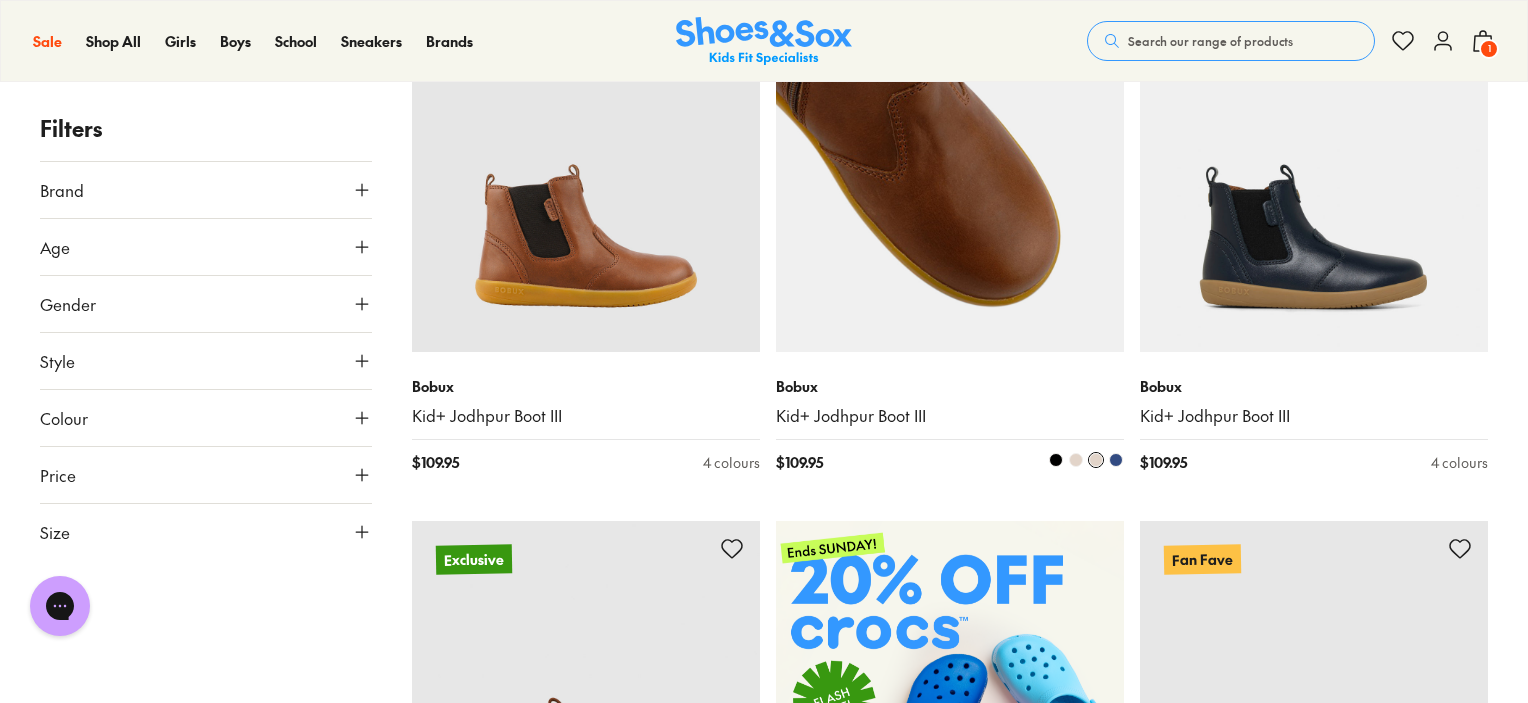 click at bounding box center [950, 178] 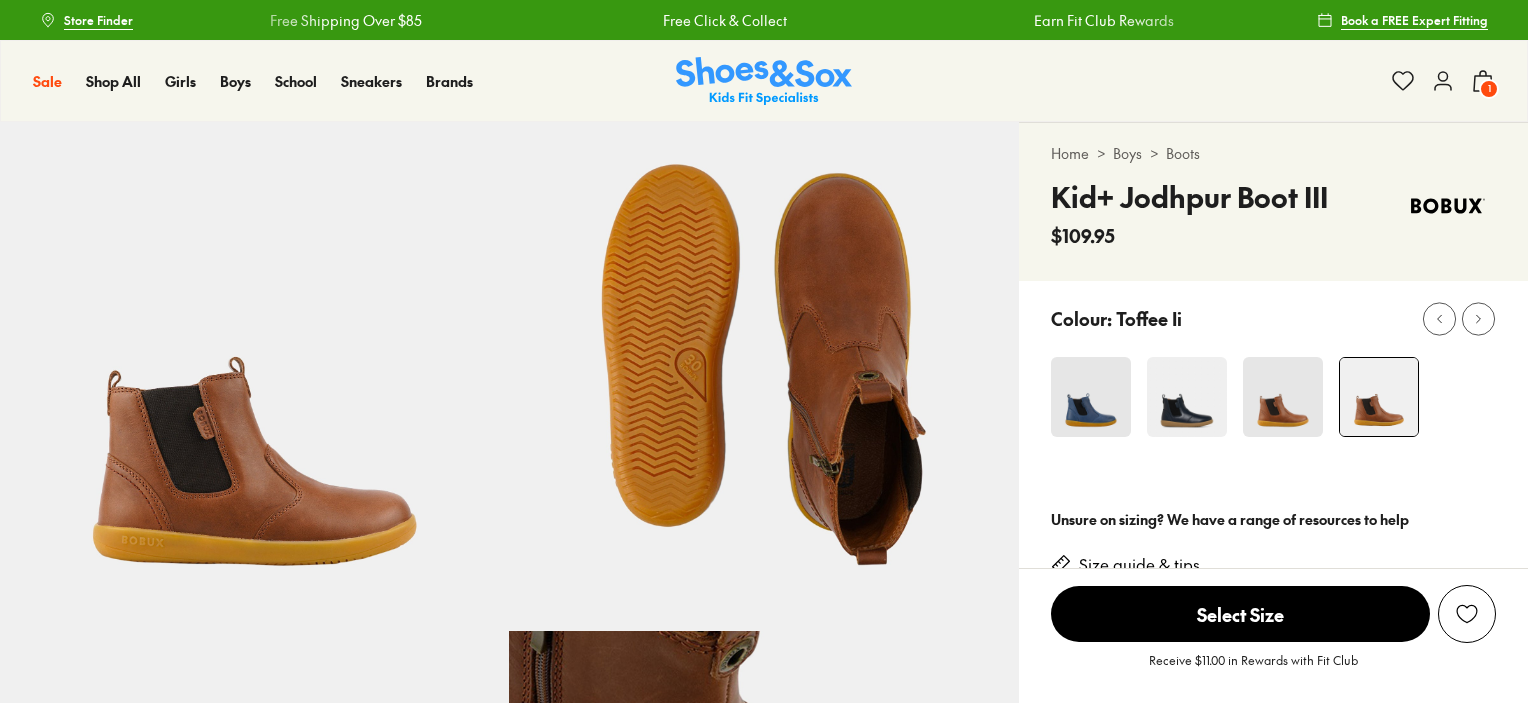 scroll, scrollTop: 0, scrollLeft: 0, axis: both 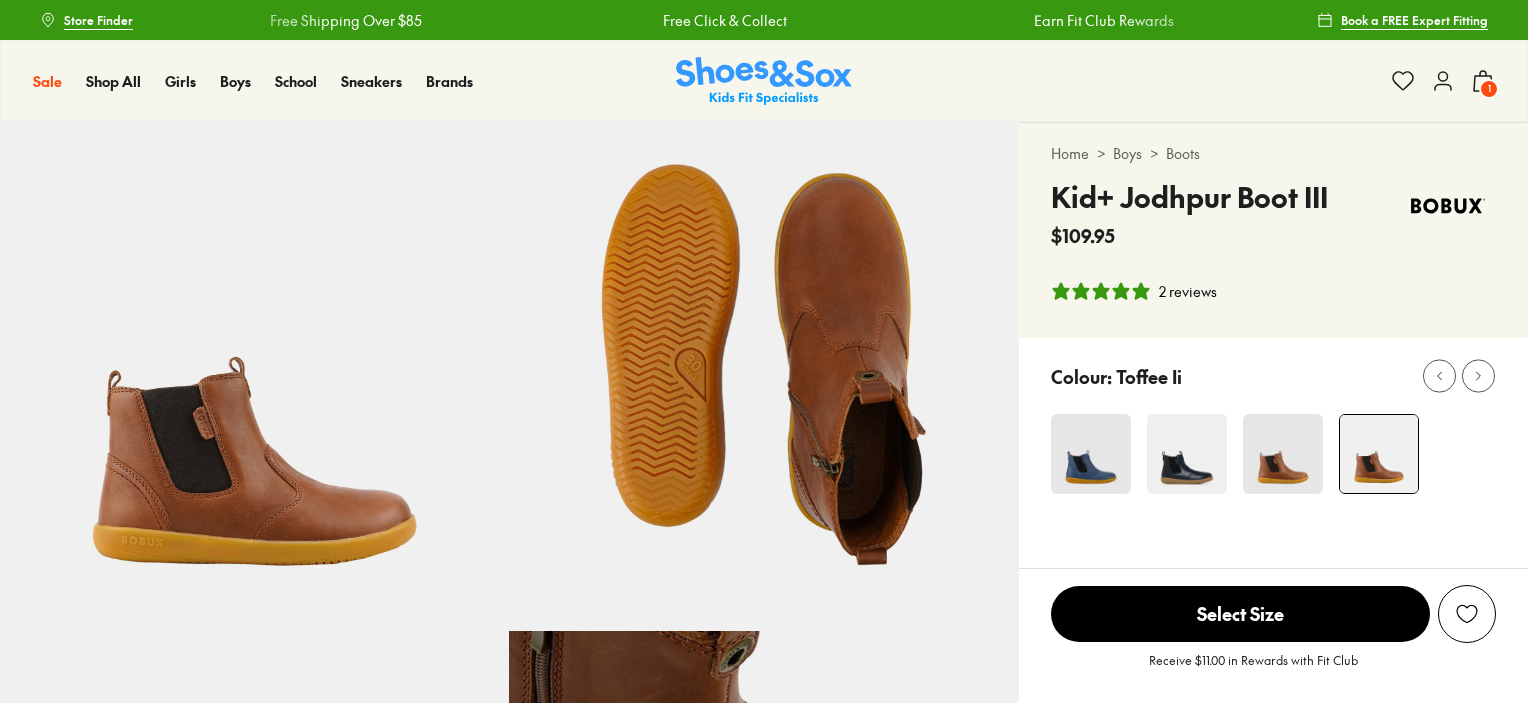 select on "*" 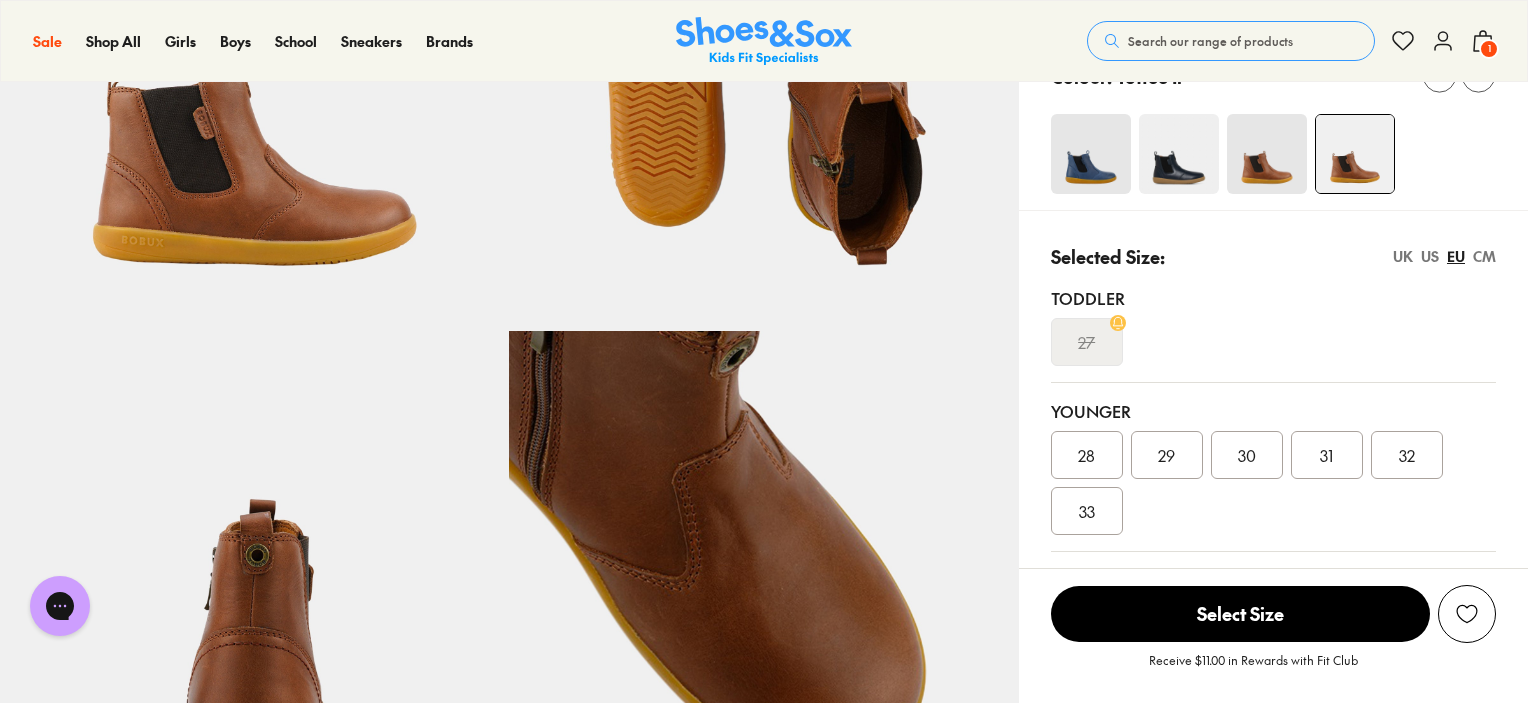 scroll, scrollTop: 0, scrollLeft: 0, axis: both 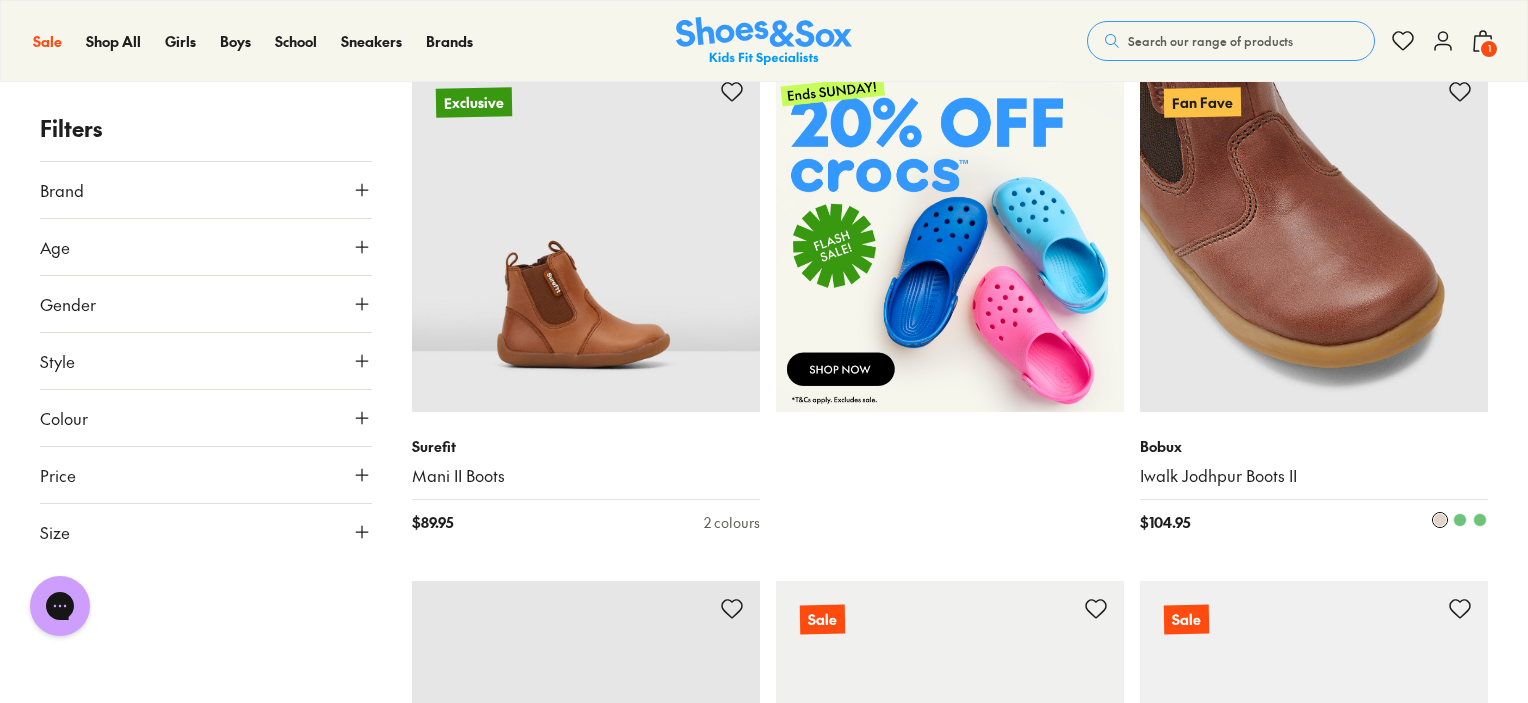 click at bounding box center [1314, 238] 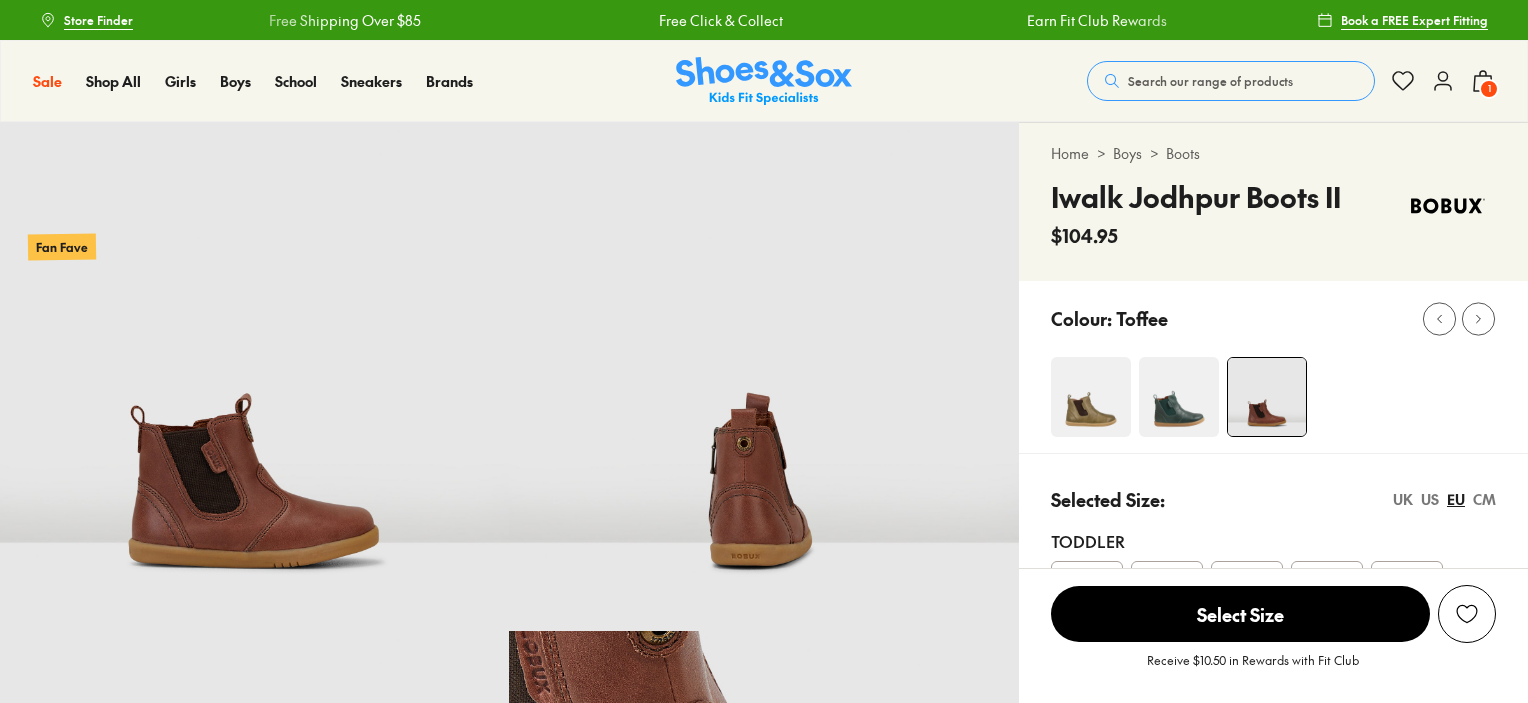 scroll, scrollTop: 0, scrollLeft: 0, axis: both 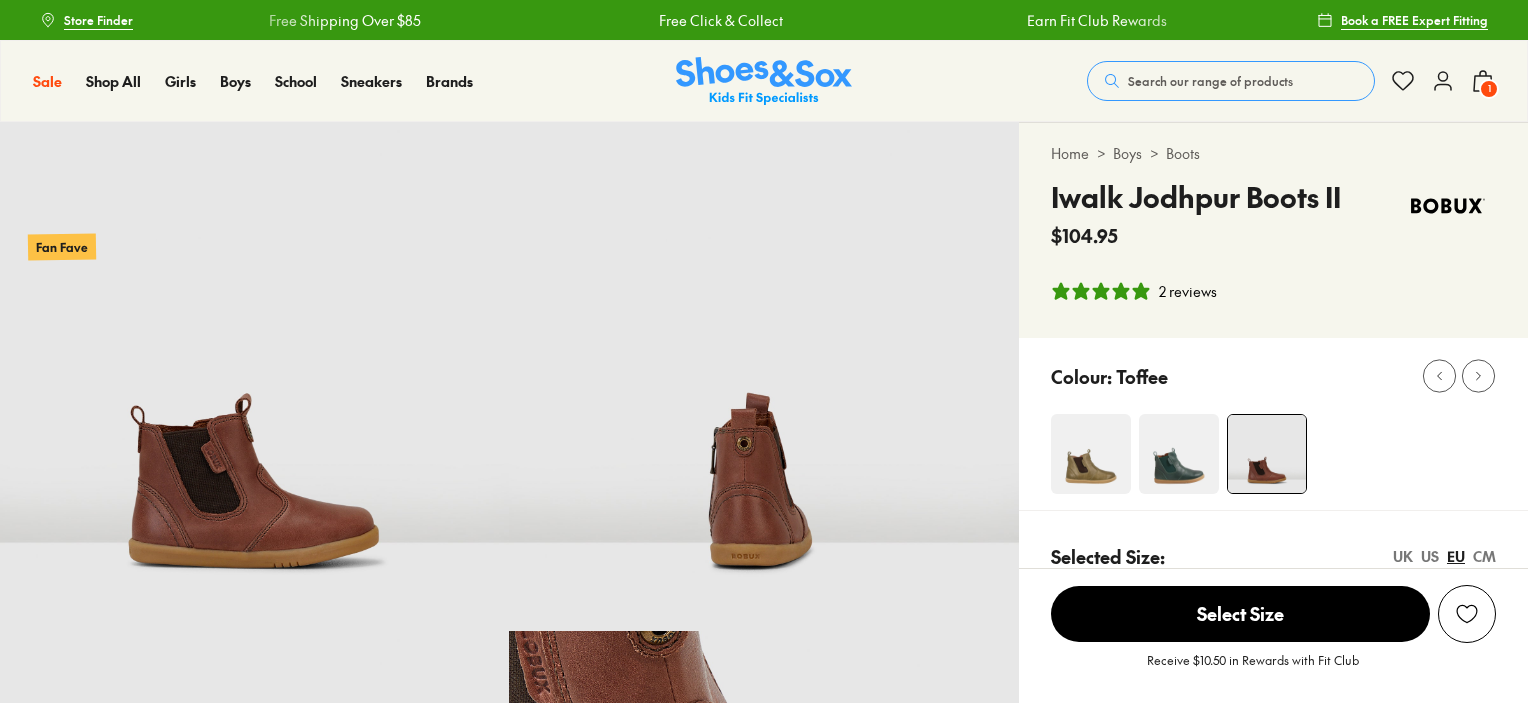 select on "*" 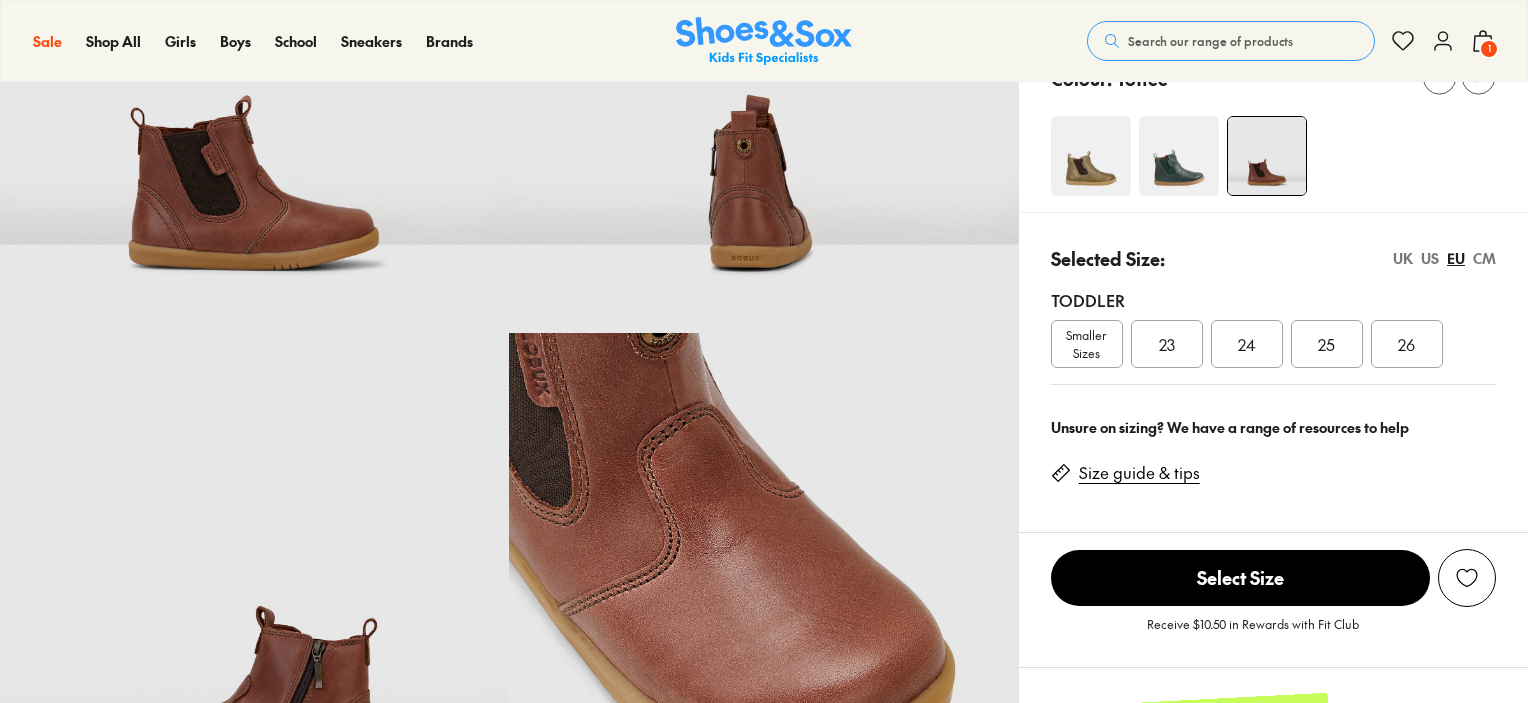 scroll, scrollTop: 300, scrollLeft: 0, axis: vertical 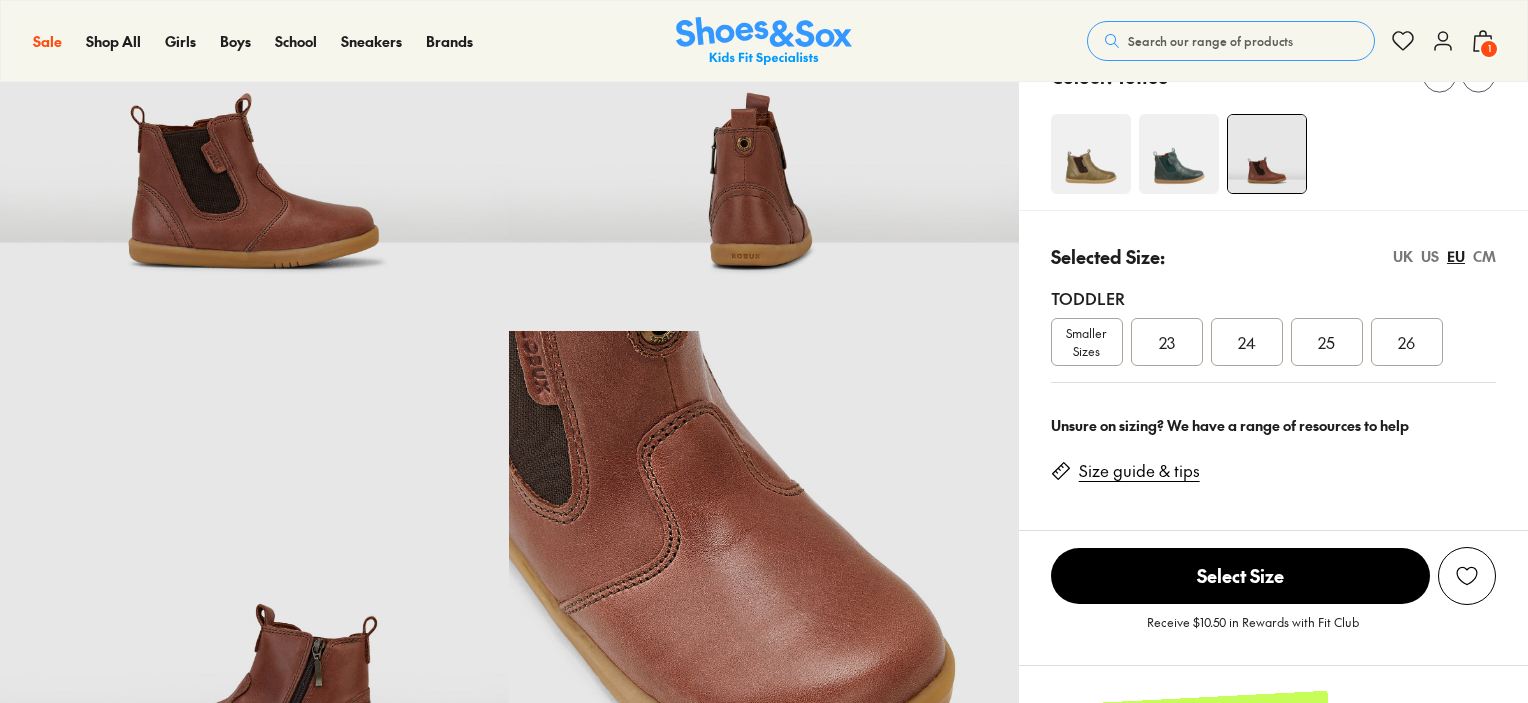 click on "CM" at bounding box center (1484, 256) 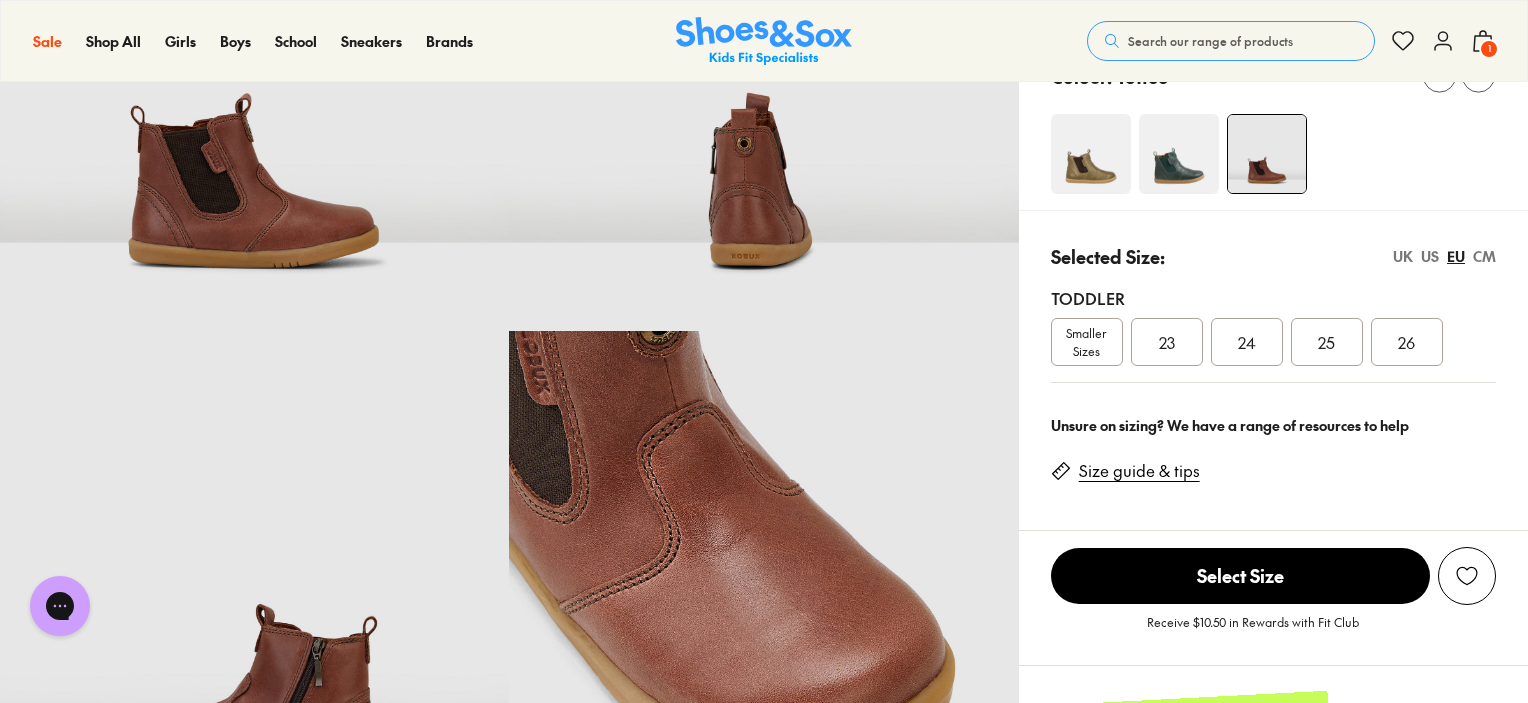 scroll, scrollTop: 0, scrollLeft: 0, axis: both 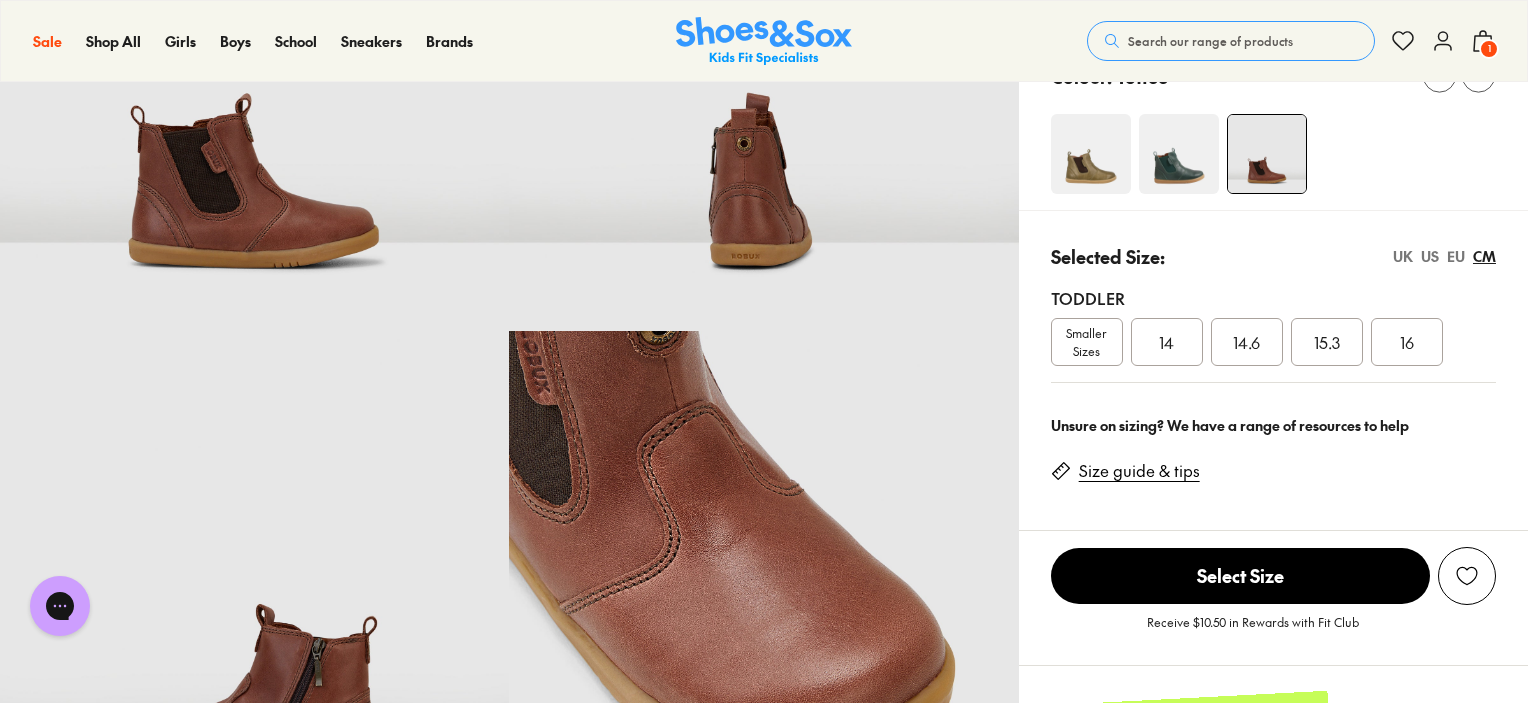 click on "14.6" at bounding box center (1246, 342) 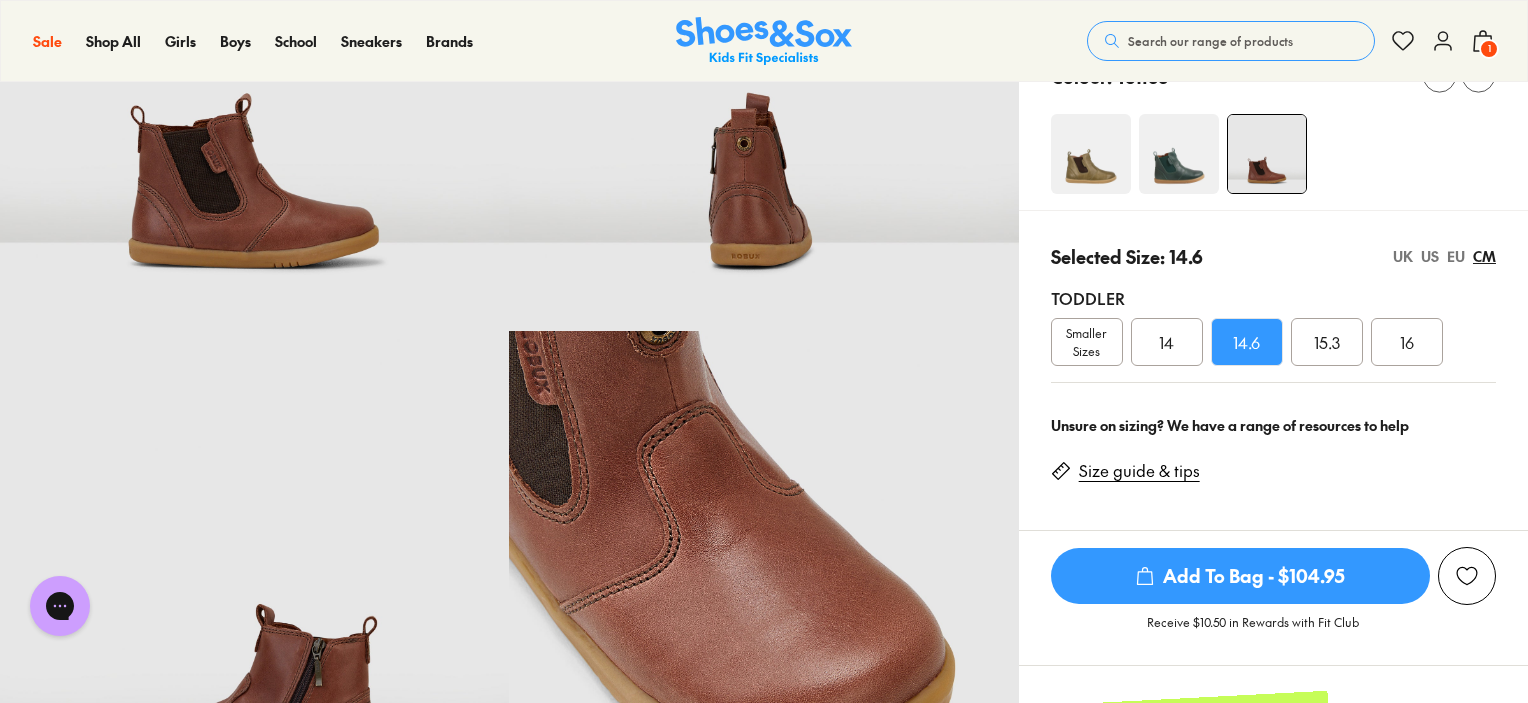 click on "EU" at bounding box center [1456, 256] 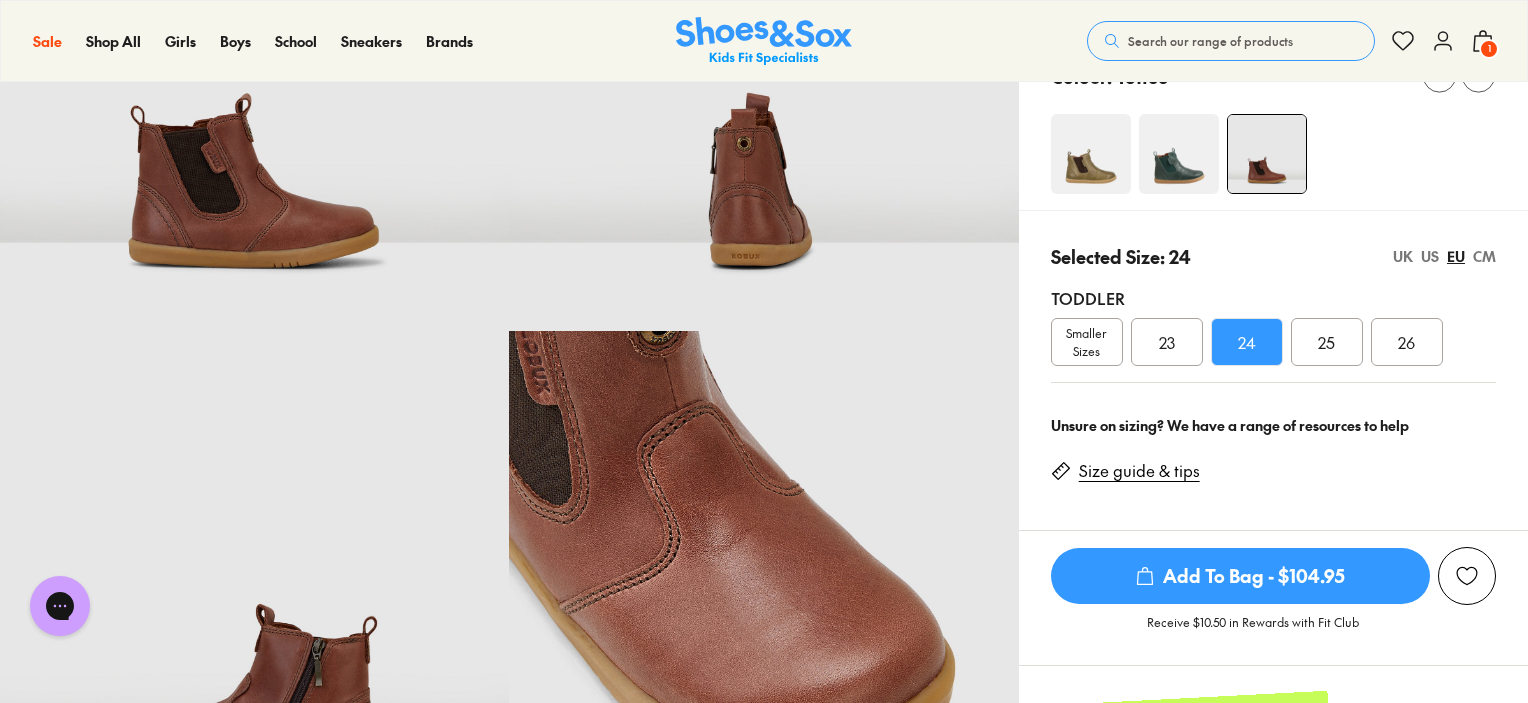 click on "CM" at bounding box center [1484, 256] 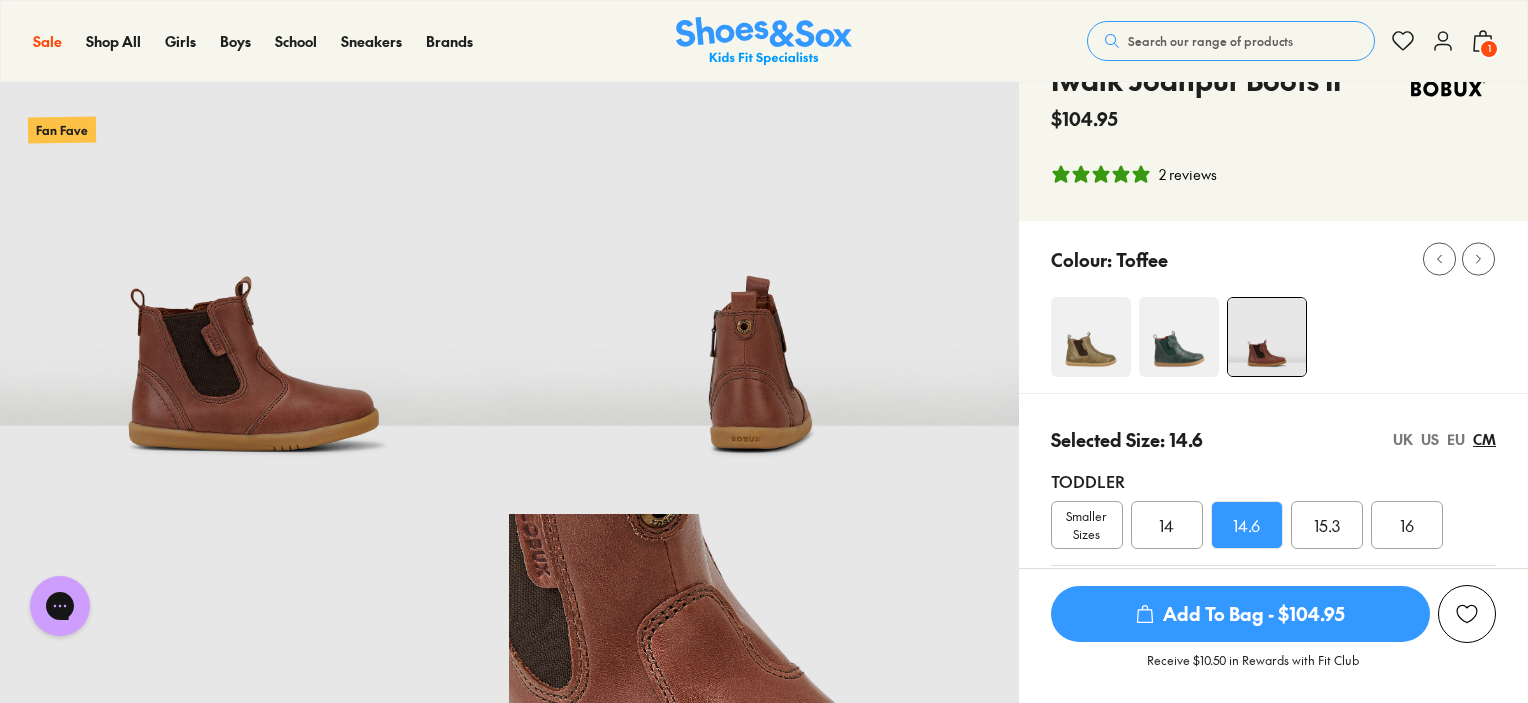 scroll, scrollTop: 0, scrollLeft: 0, axis: both 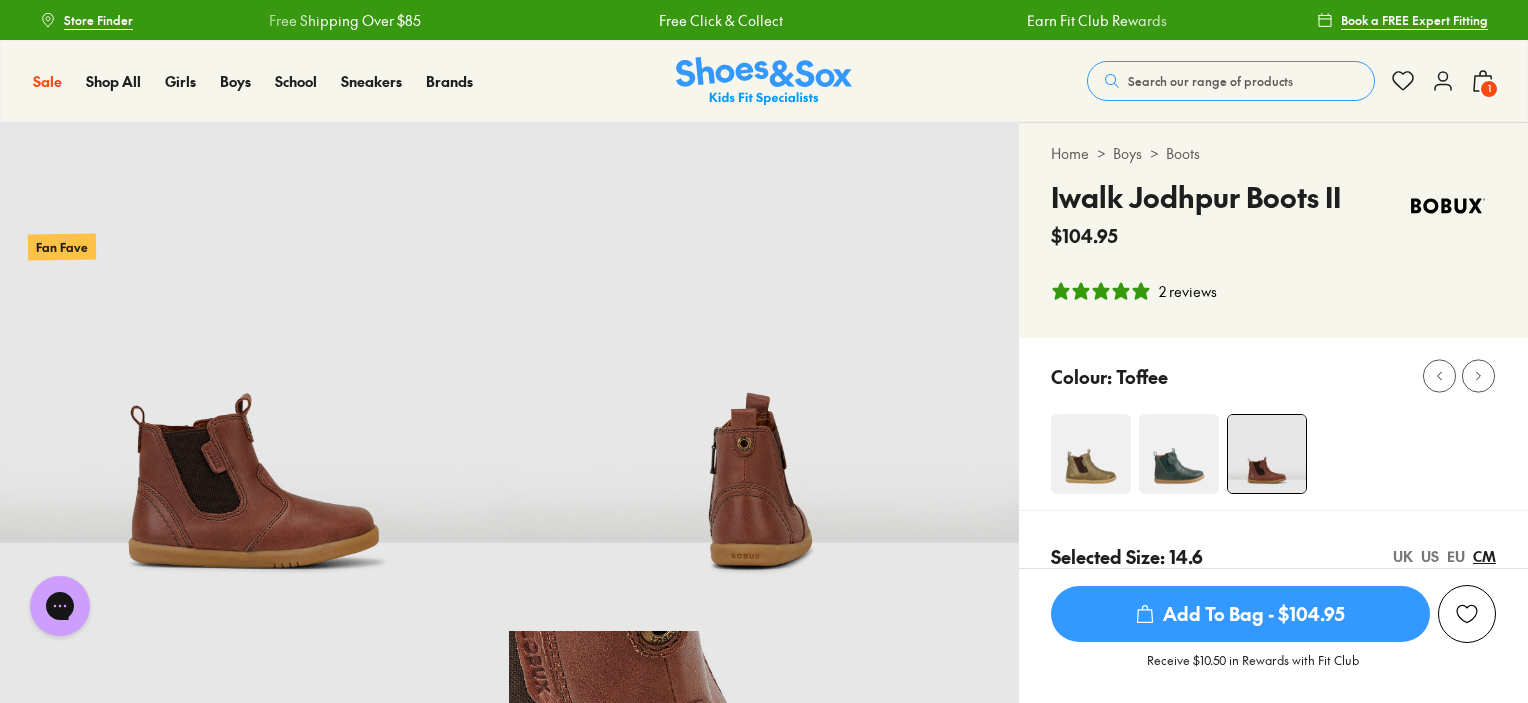 click on "1" at bounding box center (1489, 89) 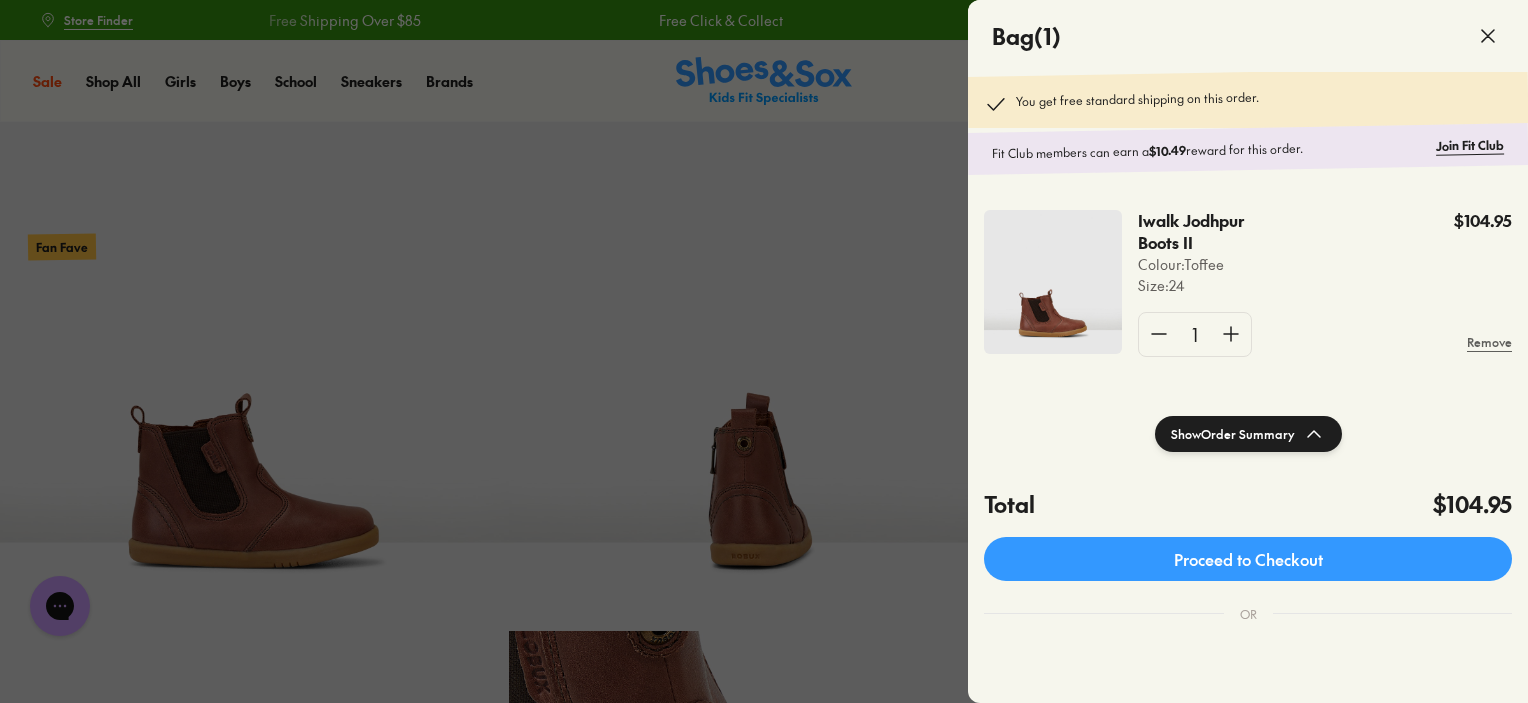 click 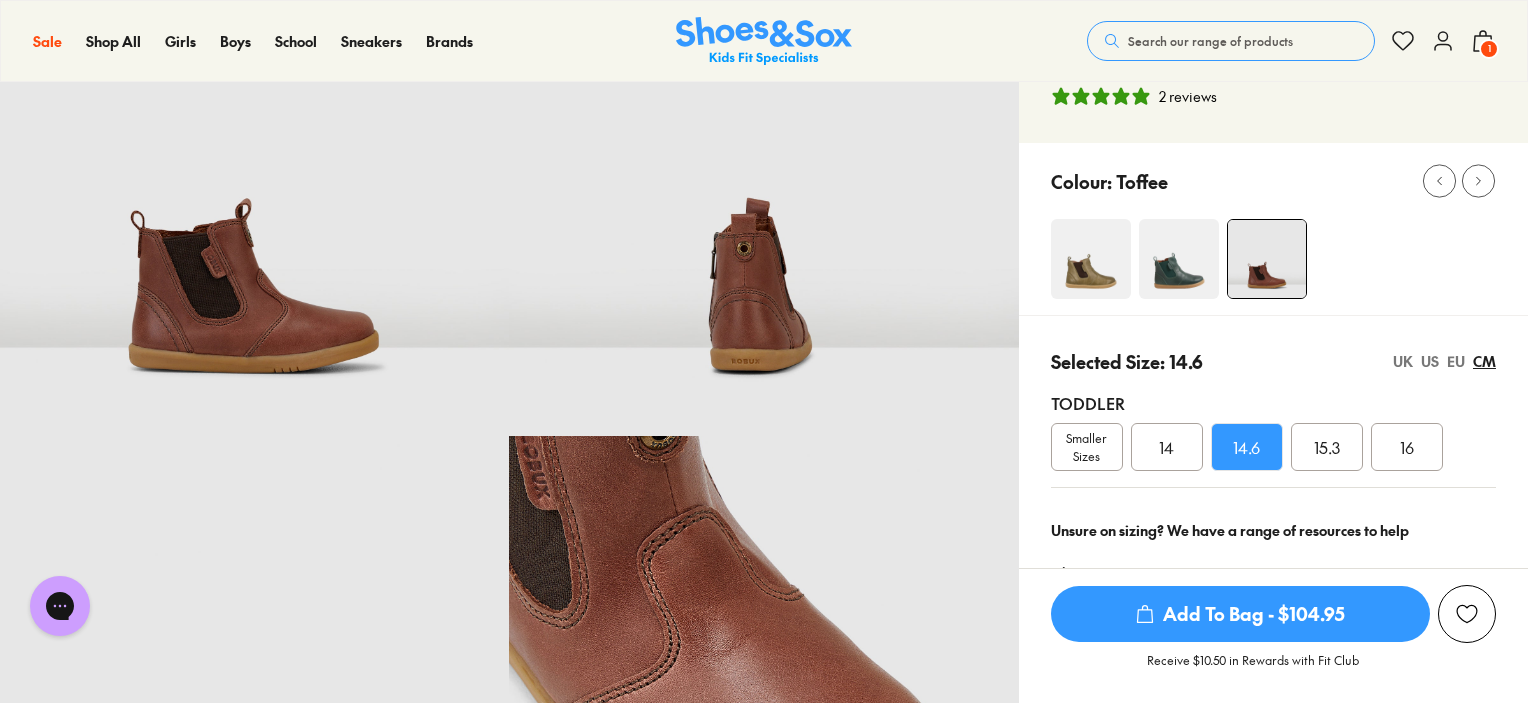 scroll, scrollTop: 200, scrollLeft: 0, axis: vertical 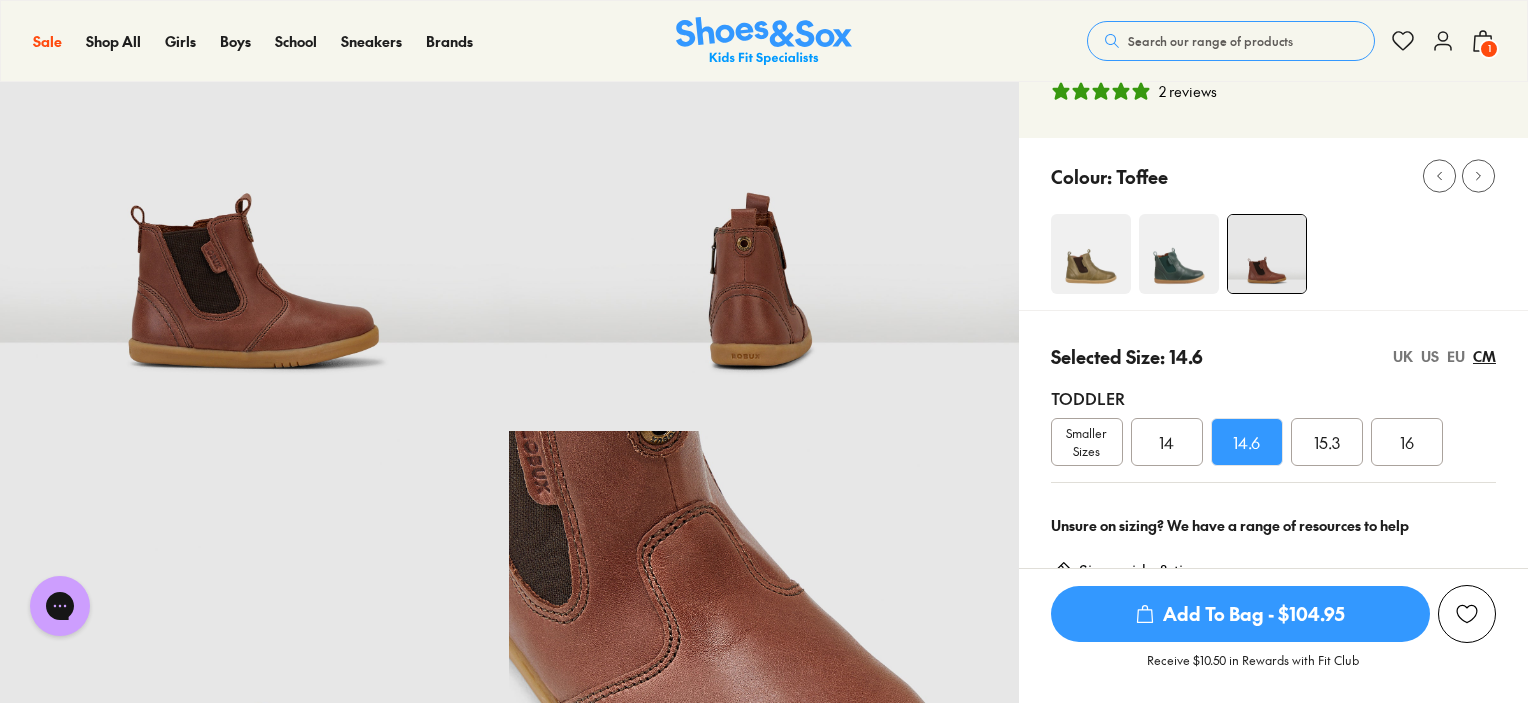 click on "EU" at bounding box center (1456, 356) 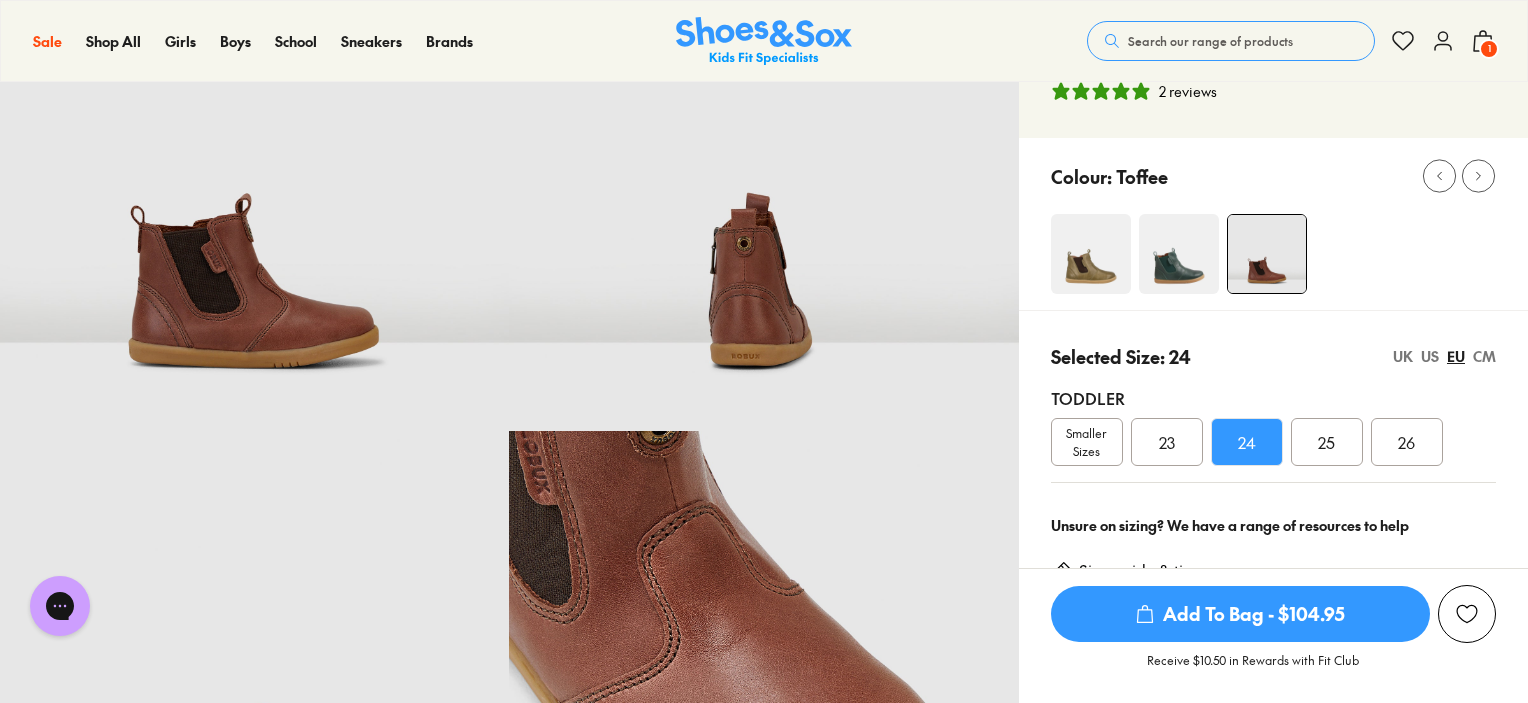 click on "US" at bounding box center [1430, 356] 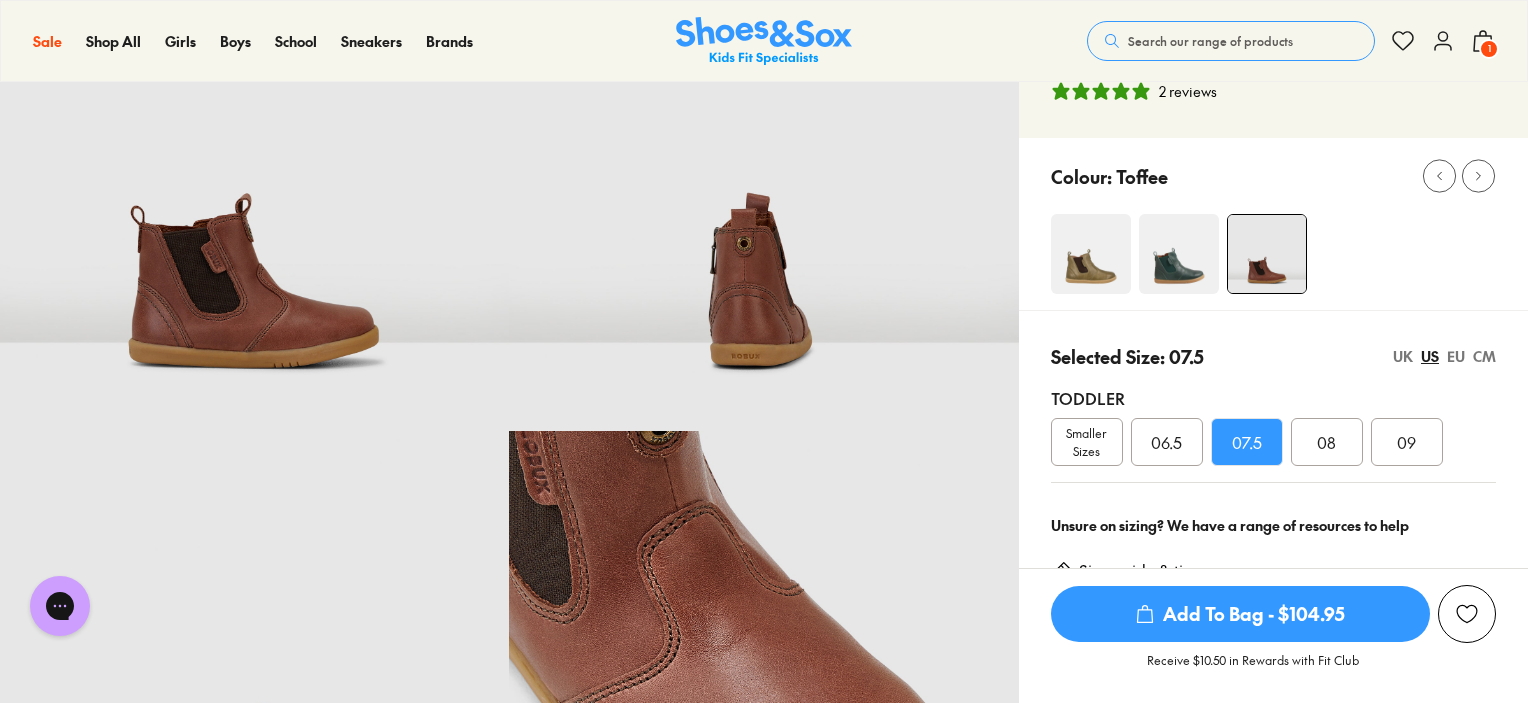 click on "UK" at bounding box center [1403, 356] 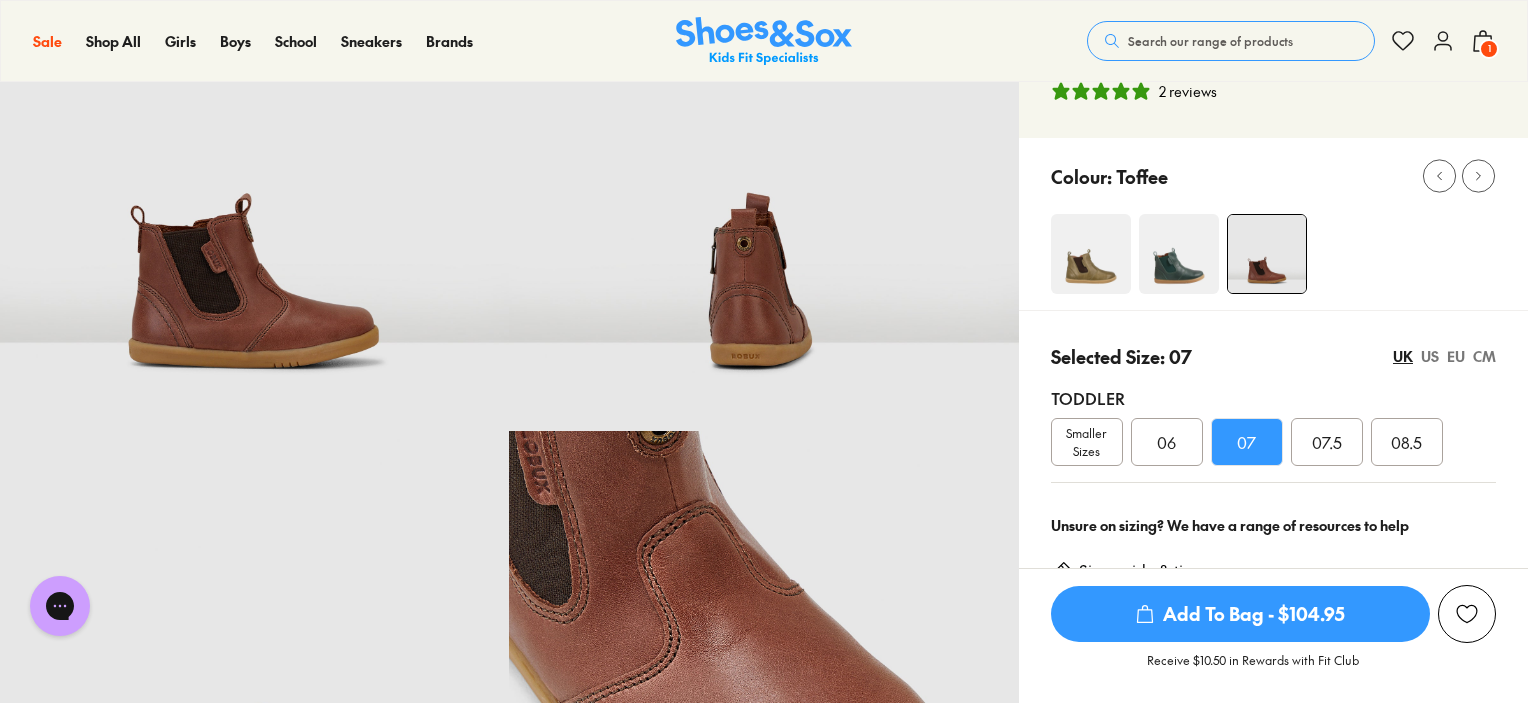 click on "EU" at bounding box center (1456, 356) 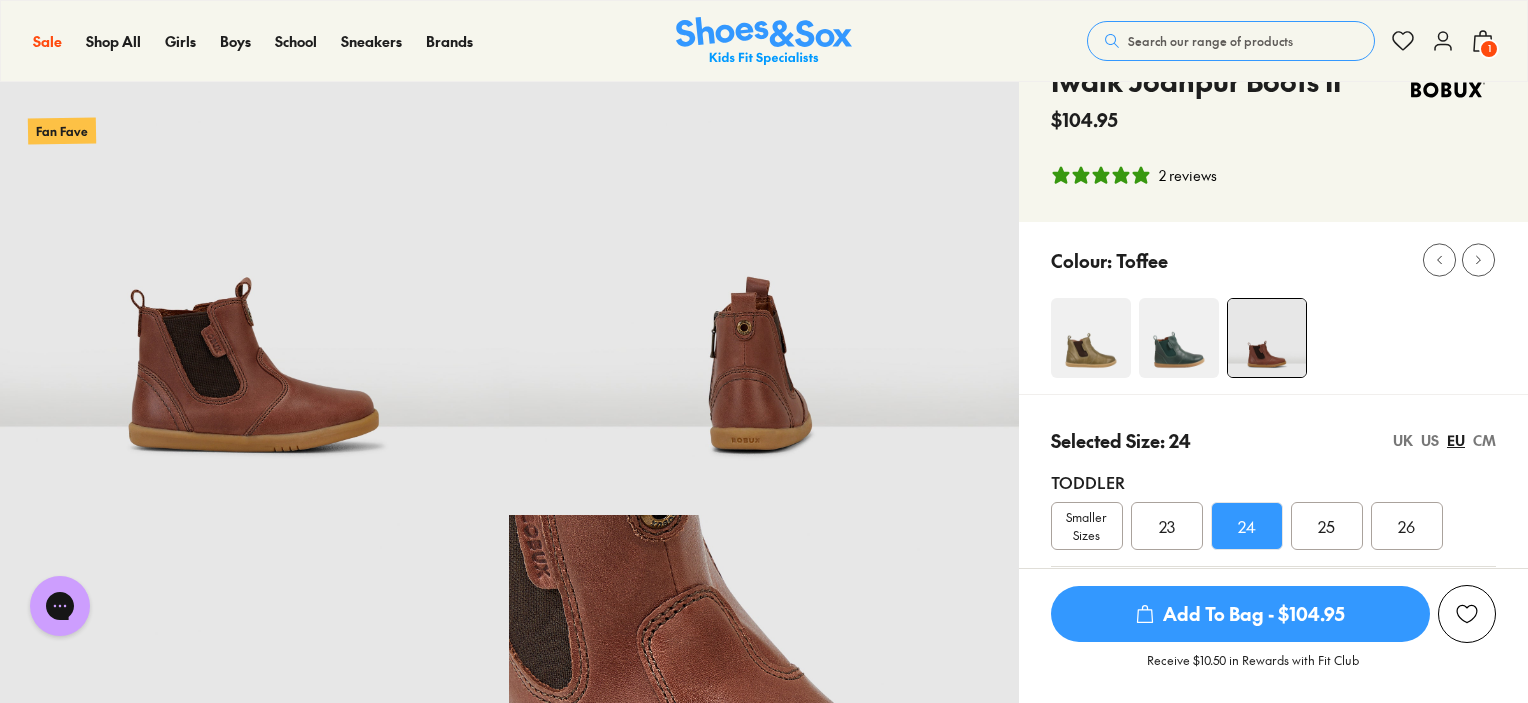 scroll, scrollTop: 0, scrollLeft: 0, axis: both 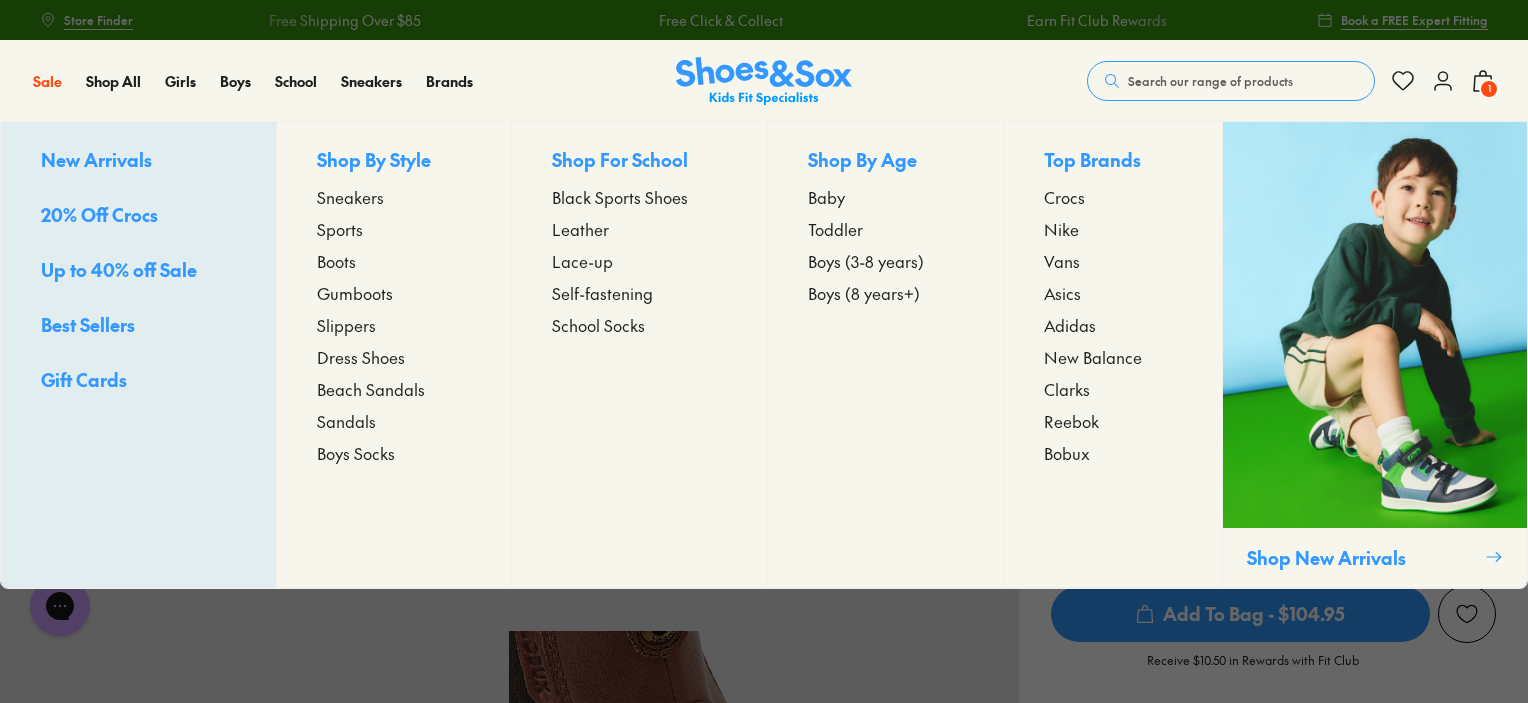 click on "Up to 40% off Sale" at bounding box center [119, 269] 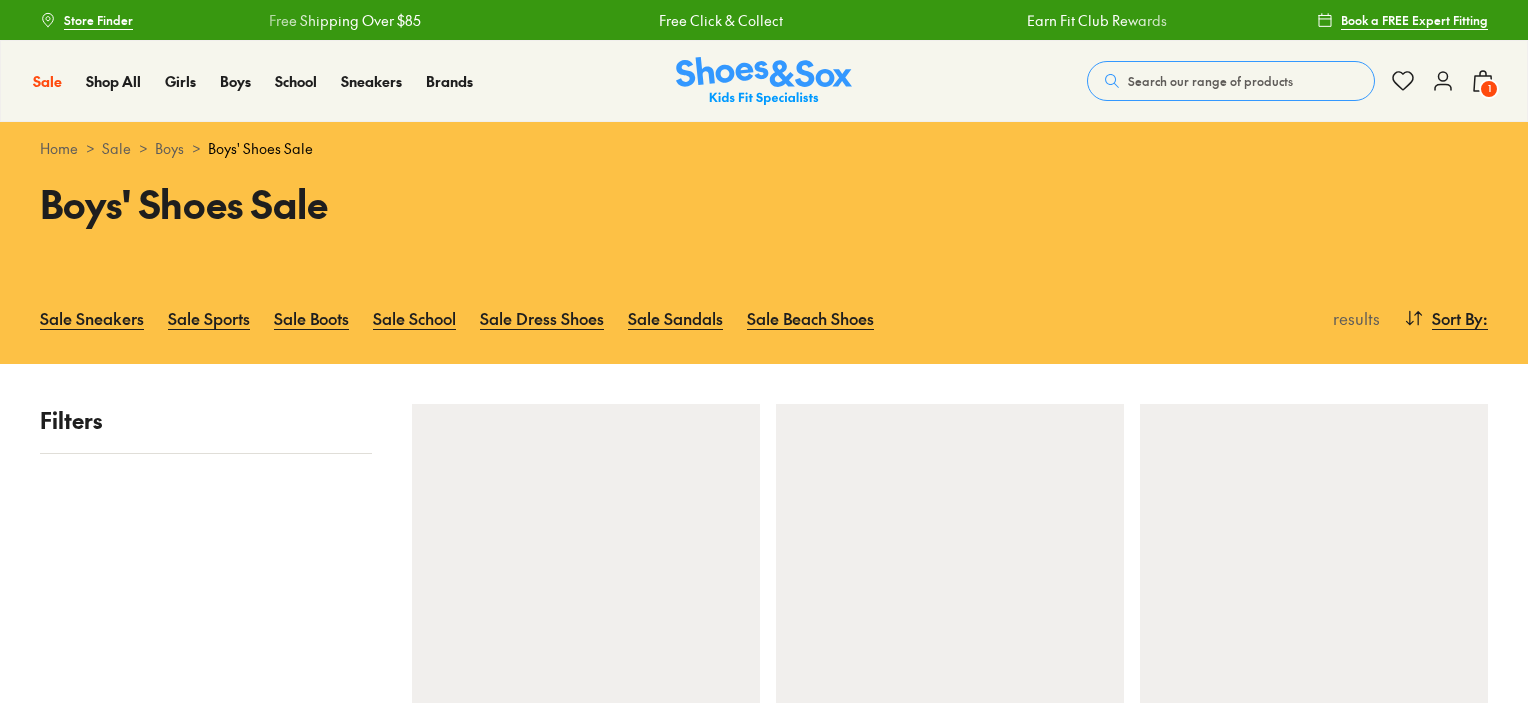 scroll, scrollTop: 0, scrollLeft: 0, axis: both 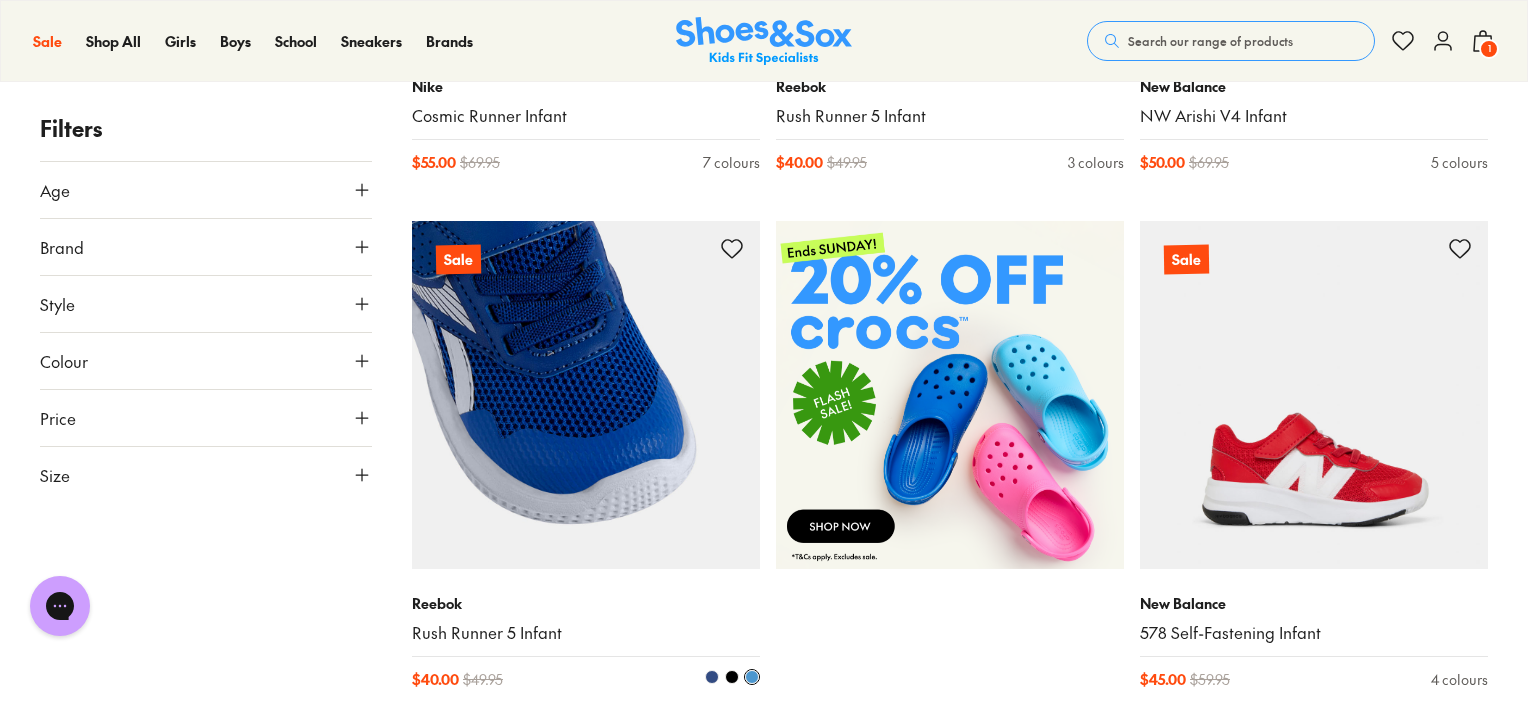 click at bounding box center (586, 395) 